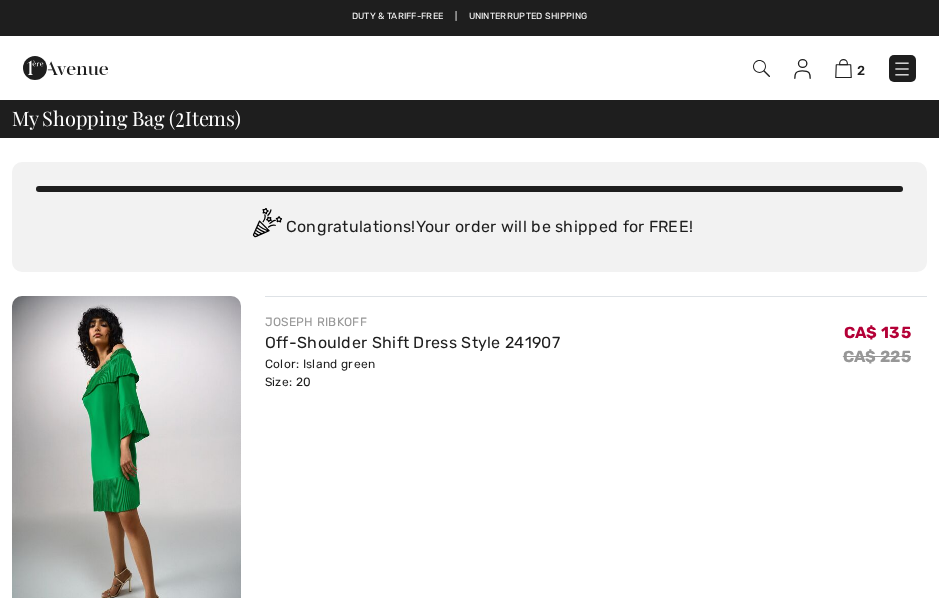 scroll, scrollTop: 437, scrollLeft: 0, axis: vertical 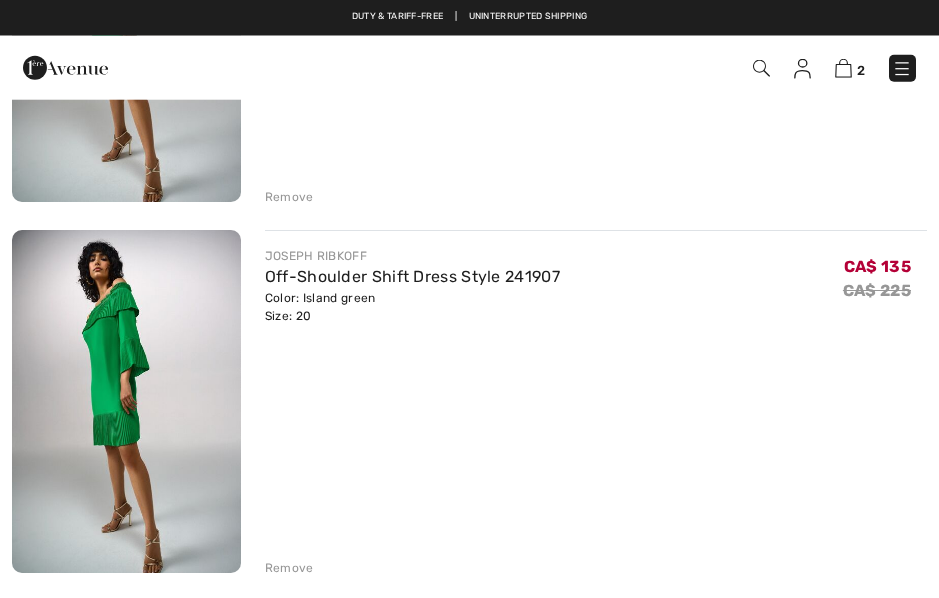 click on "Remove" at bounding box center [289, 568] 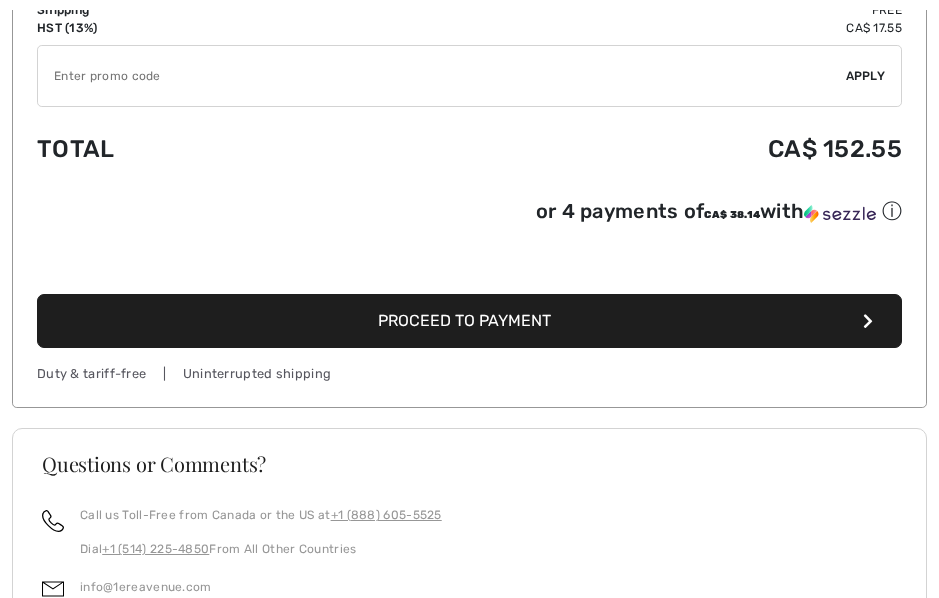 scroll, scrollTop: 758, scrollLeft: 0, axis: vertical 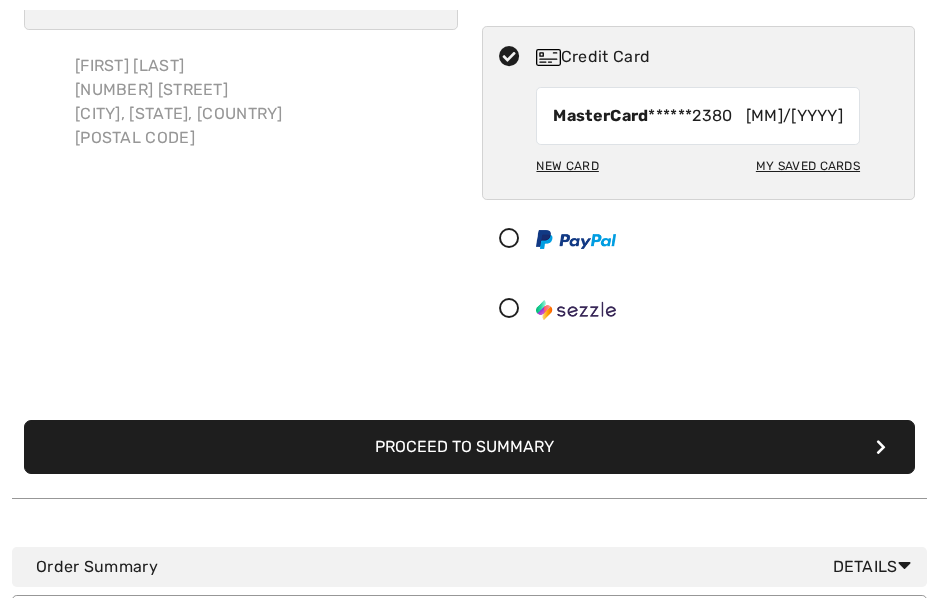 click at bounding box center [509, 309] 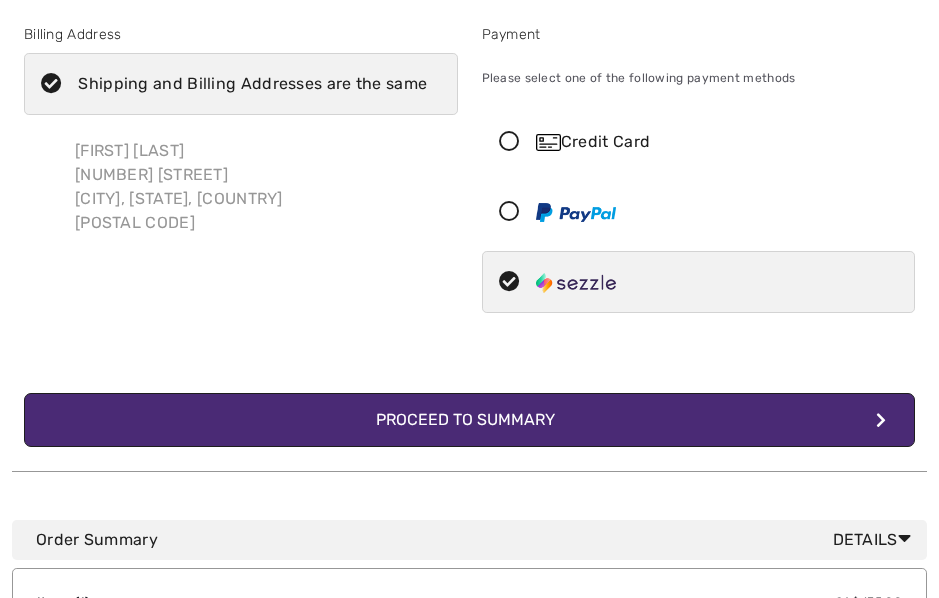 scroll, scrollTop: 99, scrollLeft: 0, axis: vertical 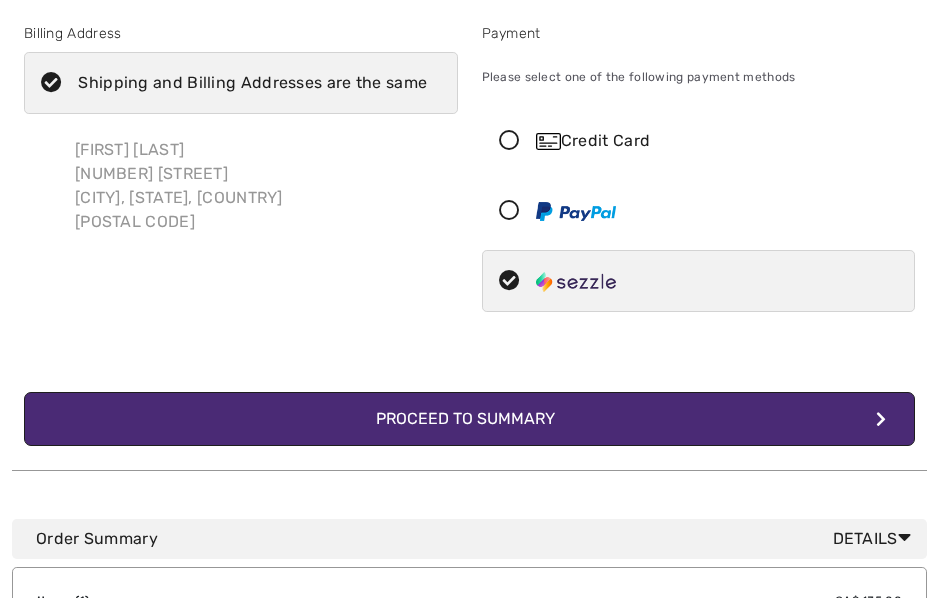 click on "Proceed to Summary" at bounding box center [469, 419] 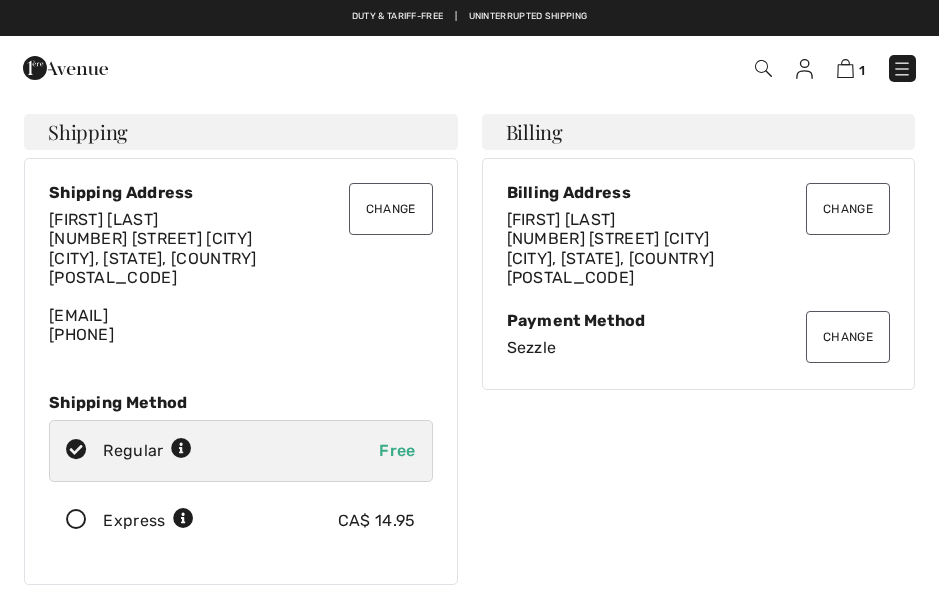 scroll, scrollTop: 0, scrollLeft: 0, axis: both 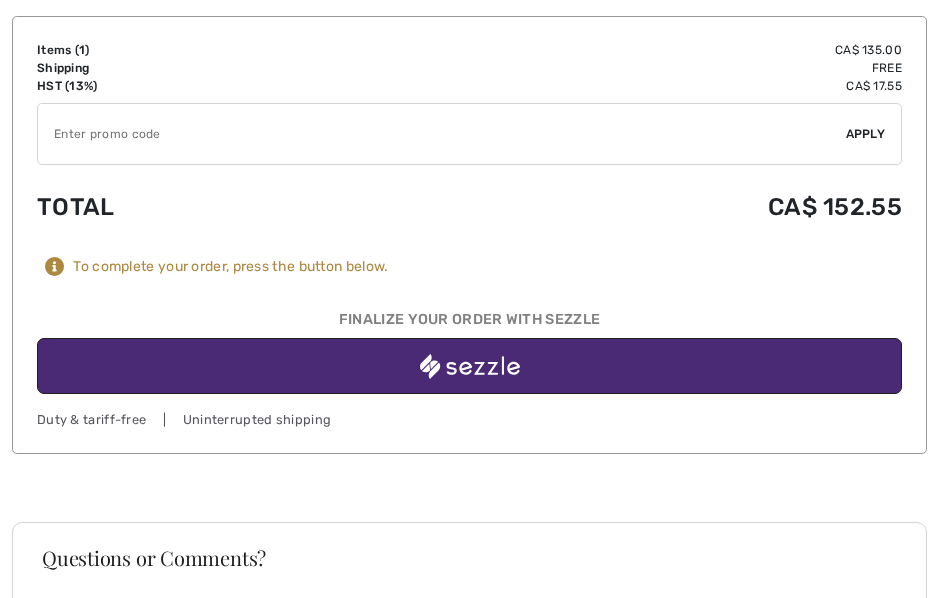click at bounding box center [470, 366] 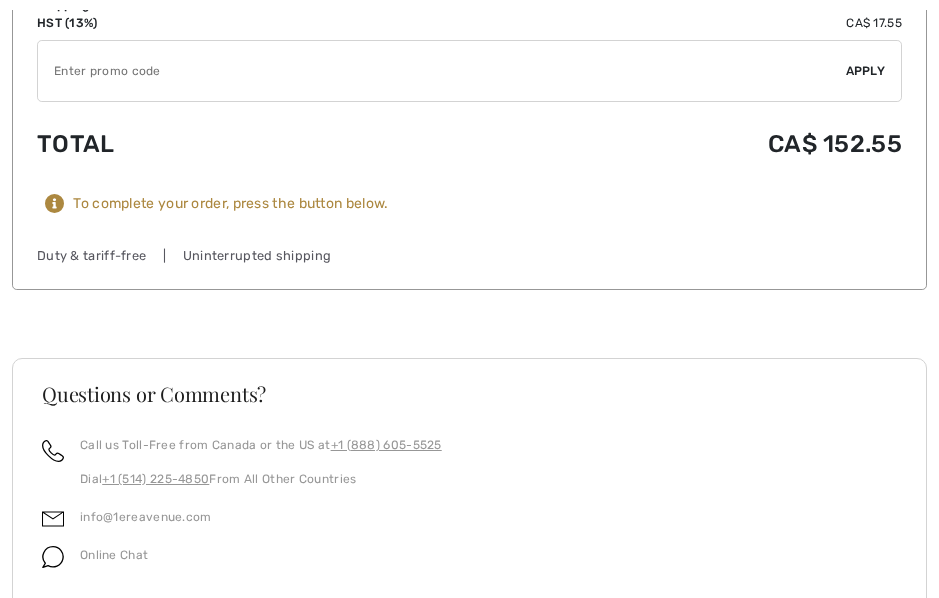 scroll, scrollTop: 1206, scrollLeft: 0, axis: vertical 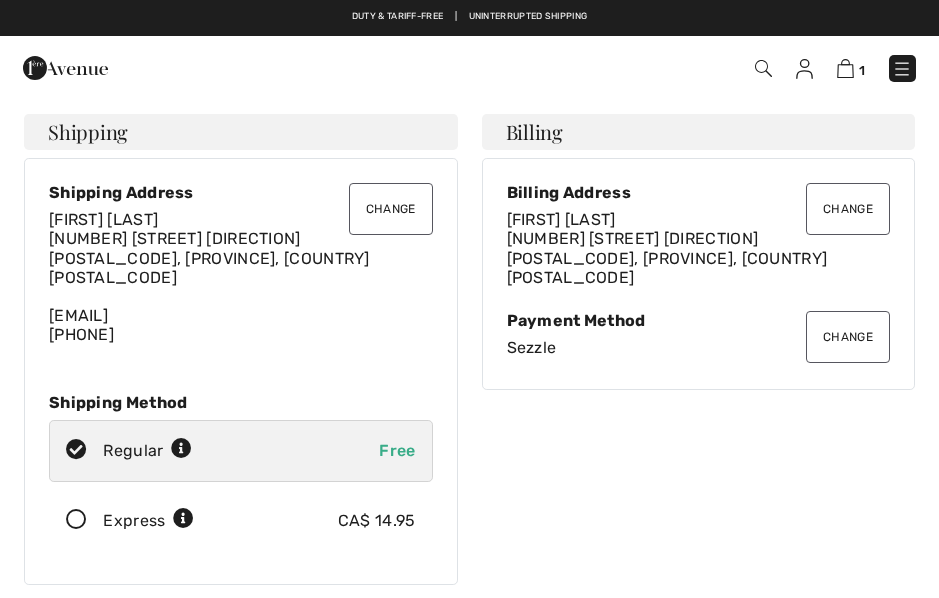 click at bounding box center [845, 68] 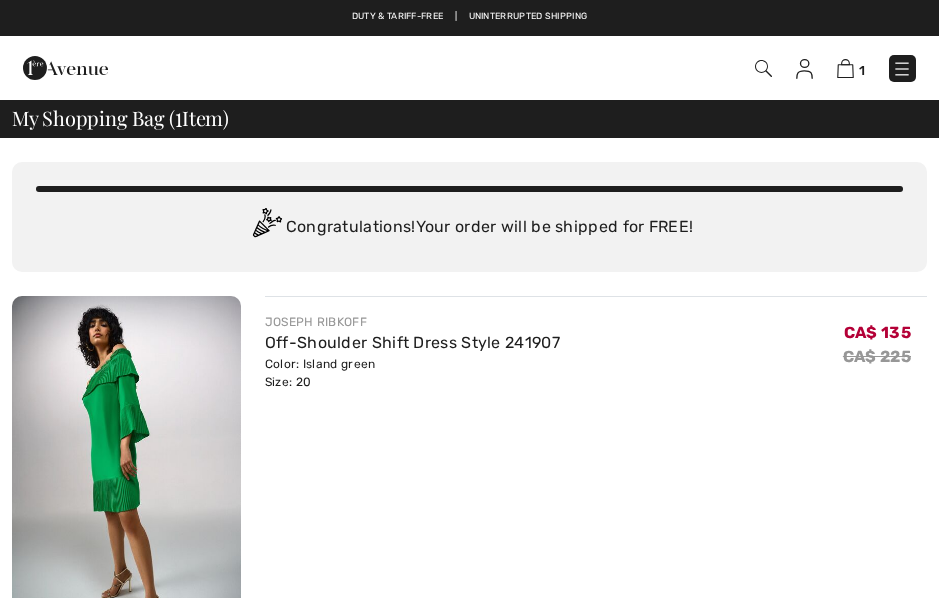 scroll, scrollTop: 0, scrollLeft: 0, axis: both 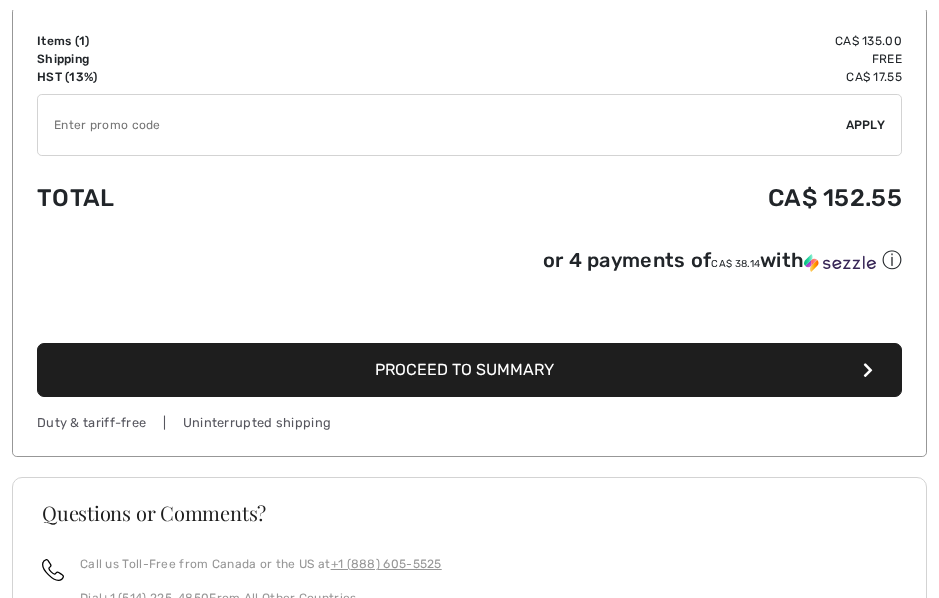 click on "Proceed to Summary" at bounding box center [464, 369] 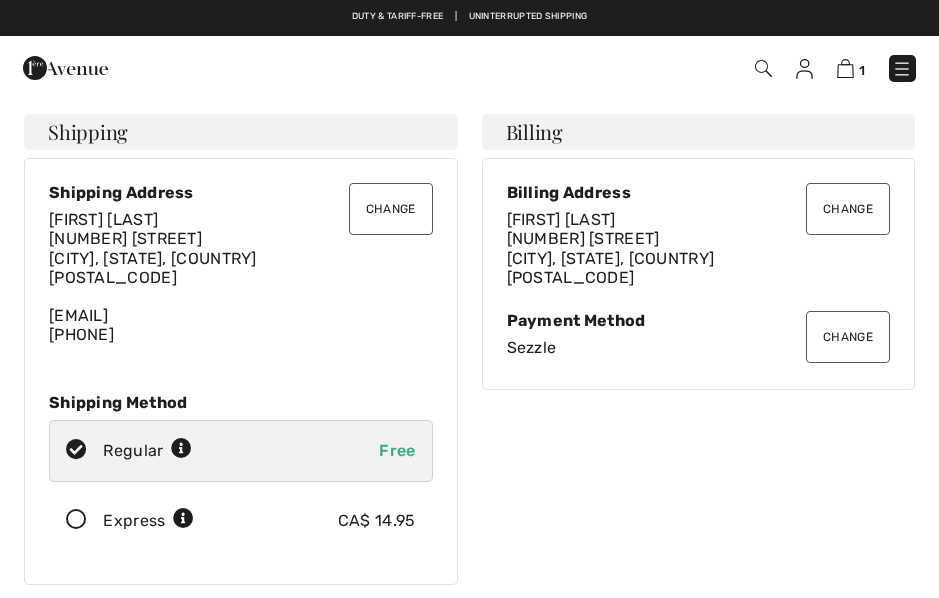 scroll, scrollTop: 0, scrollLeft: 0, axis: both 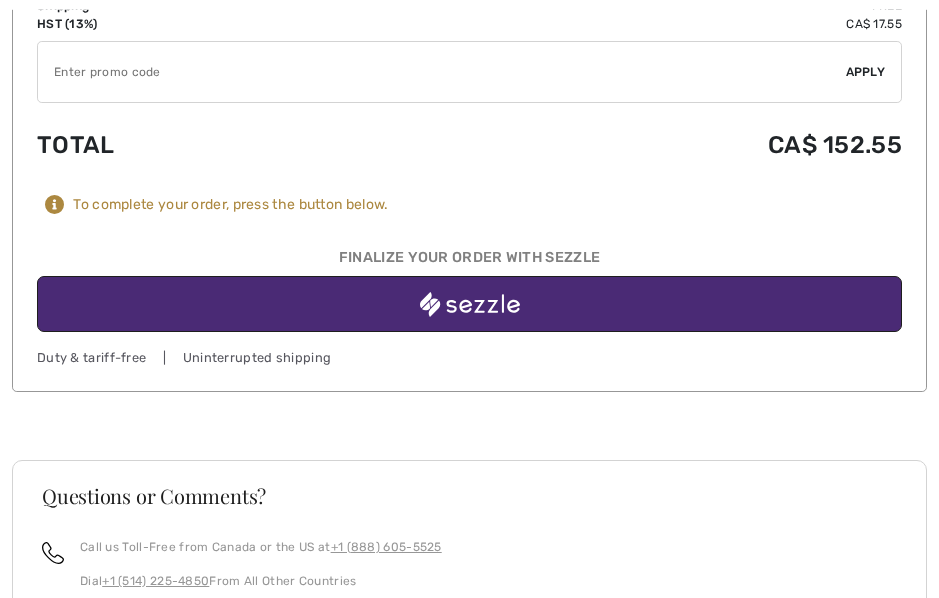 click at bounding box center [470, 304] 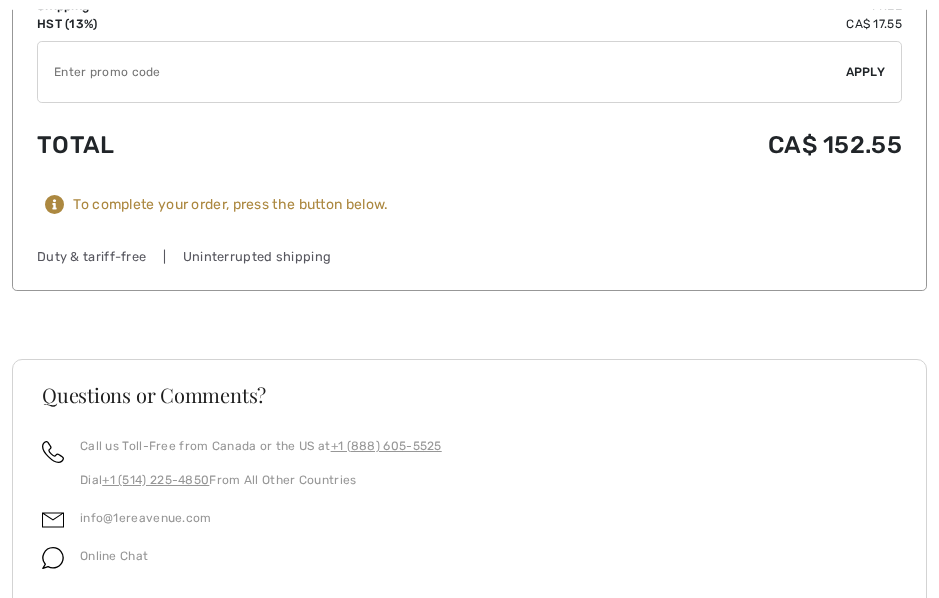 scroll, scrollTop: 1261, scrollLeft: 0, axis: vertical 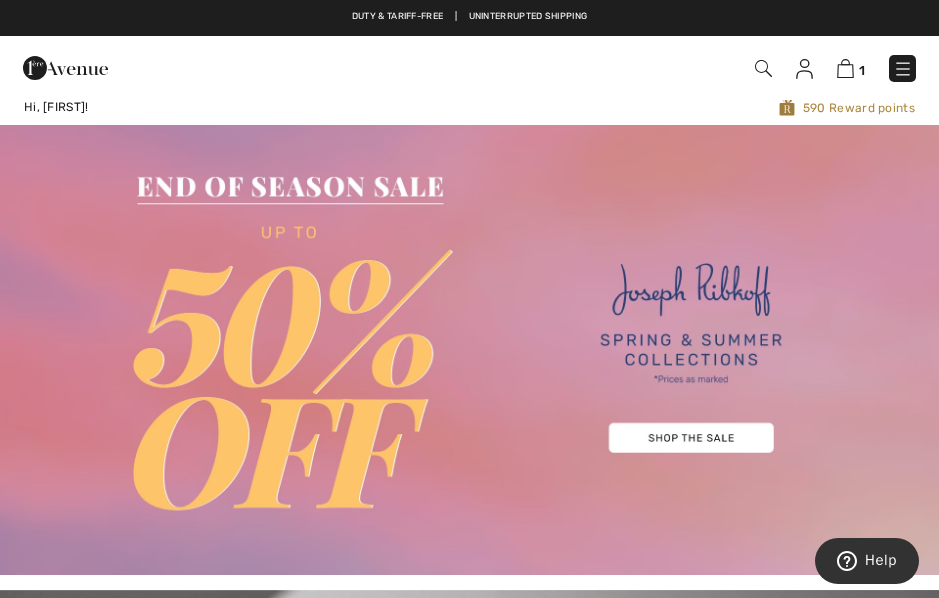 click at bounding box center (845, 68) 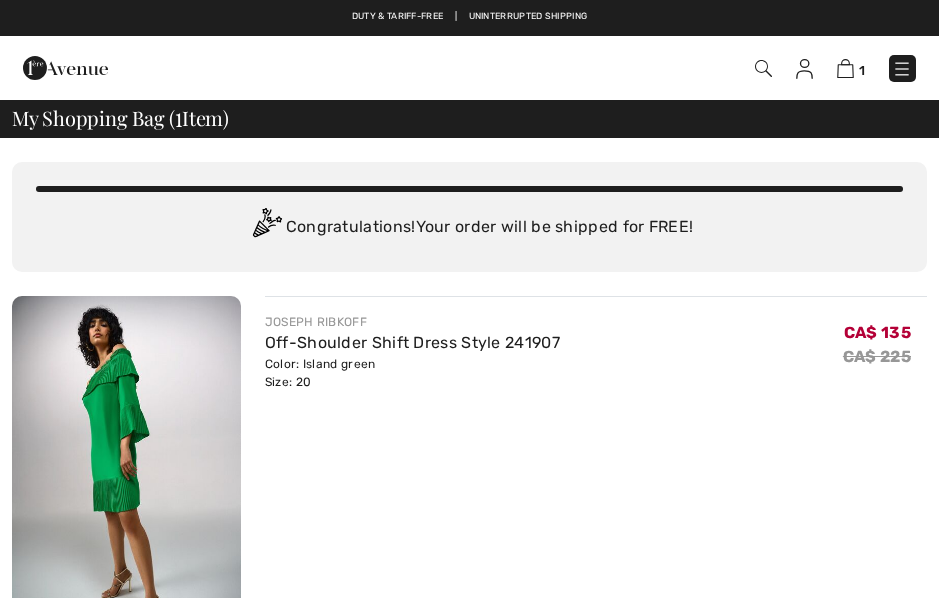 scroll, scrollTop: 0, scrollLeft: 0, axis: both 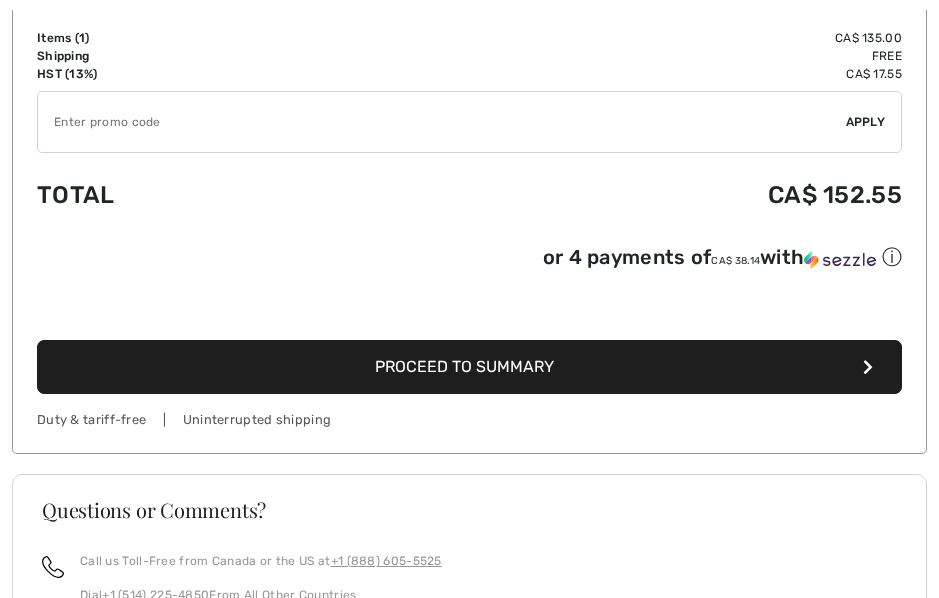 click on "Proceed to Summary" at bounding box center [464, 366] 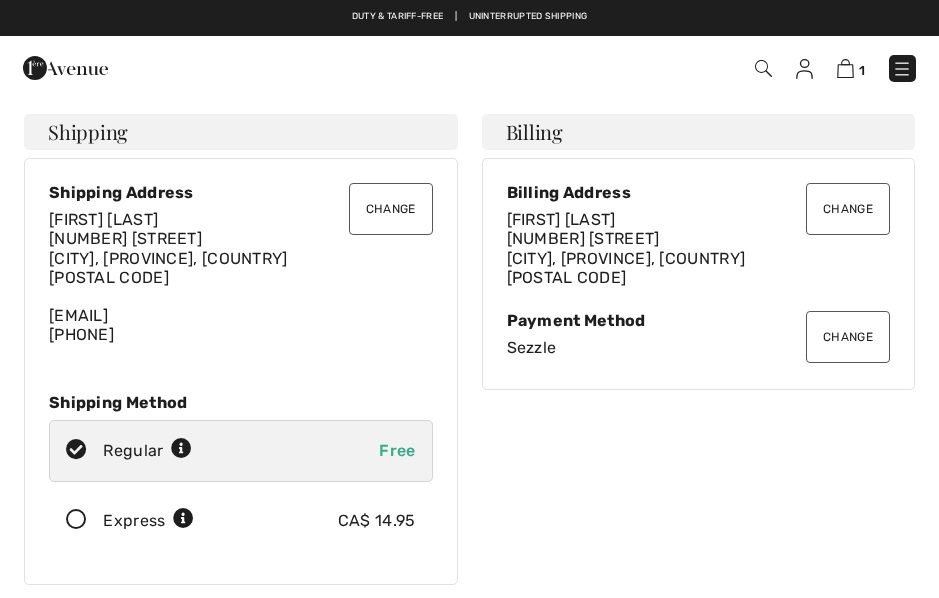 scroll, scrollTop: 0, scrollLeft: 0, axis: both 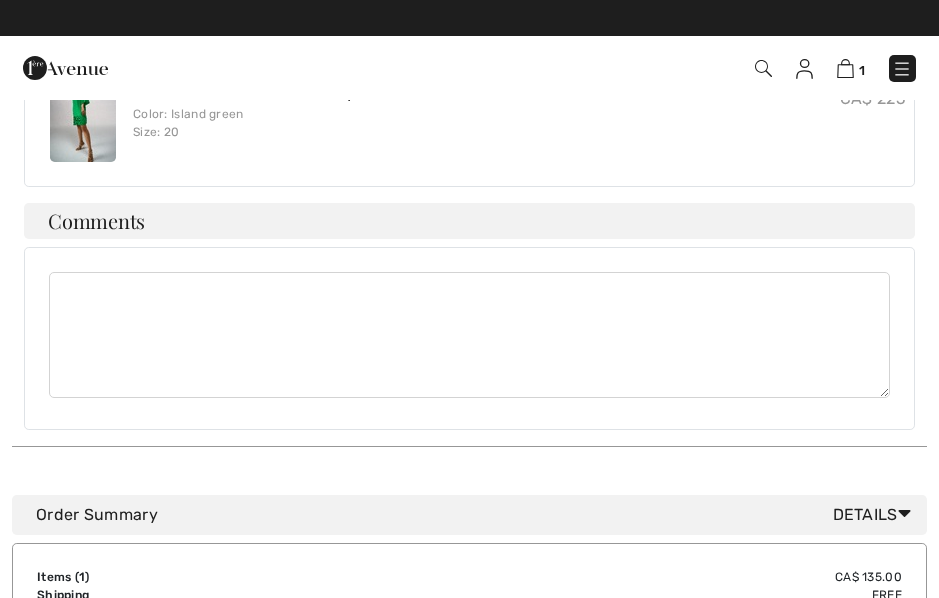 click at bounding box center (804, 69) 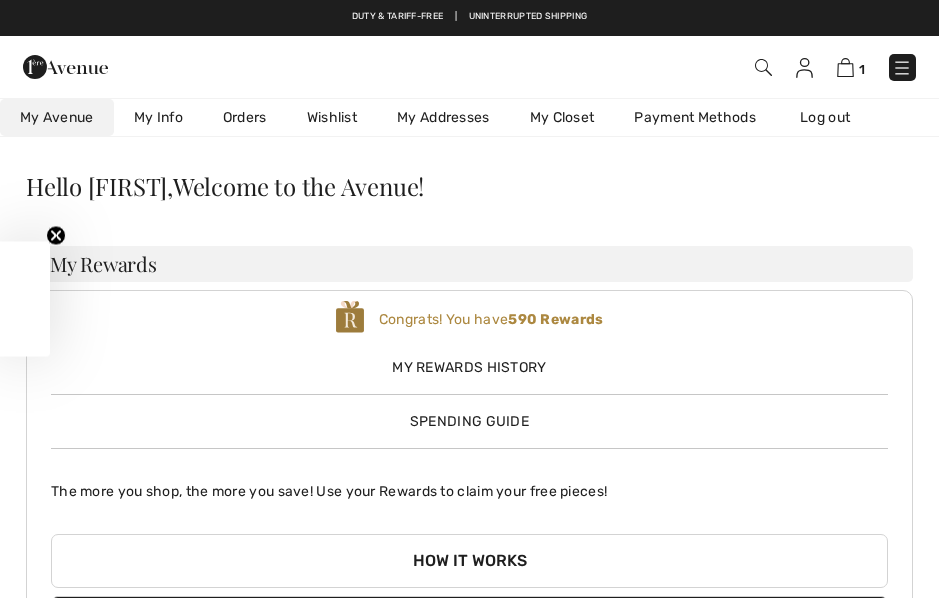 checkbox on "true" 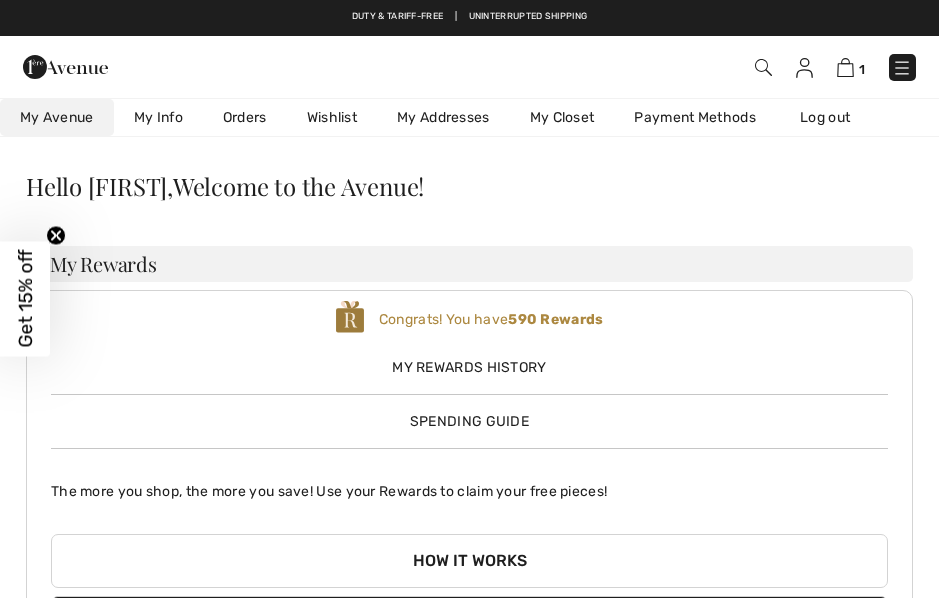 scroll, scrollTop: 3, scrollLeft: 0, axis: vertical 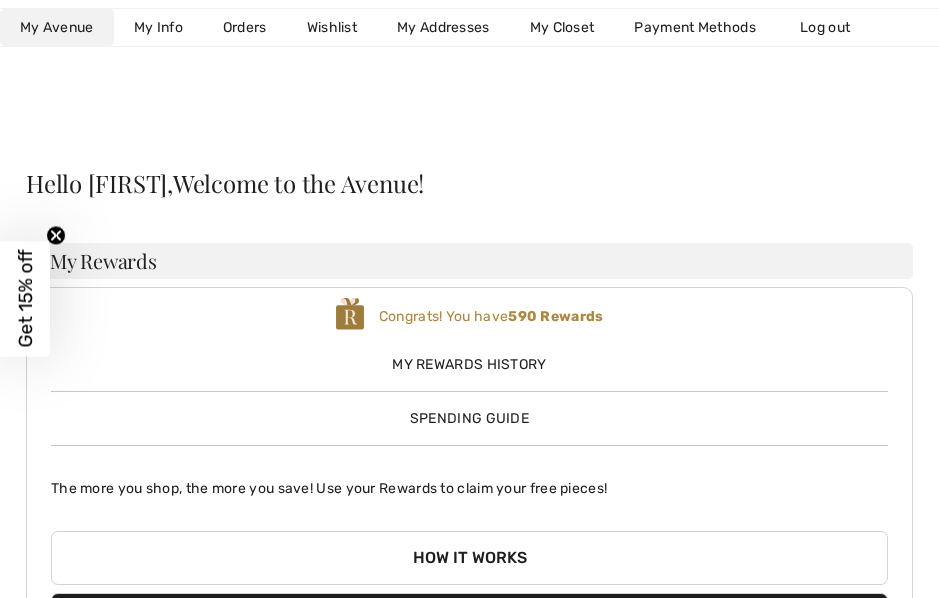 click on "My Info" at bounding box center (158, 27) 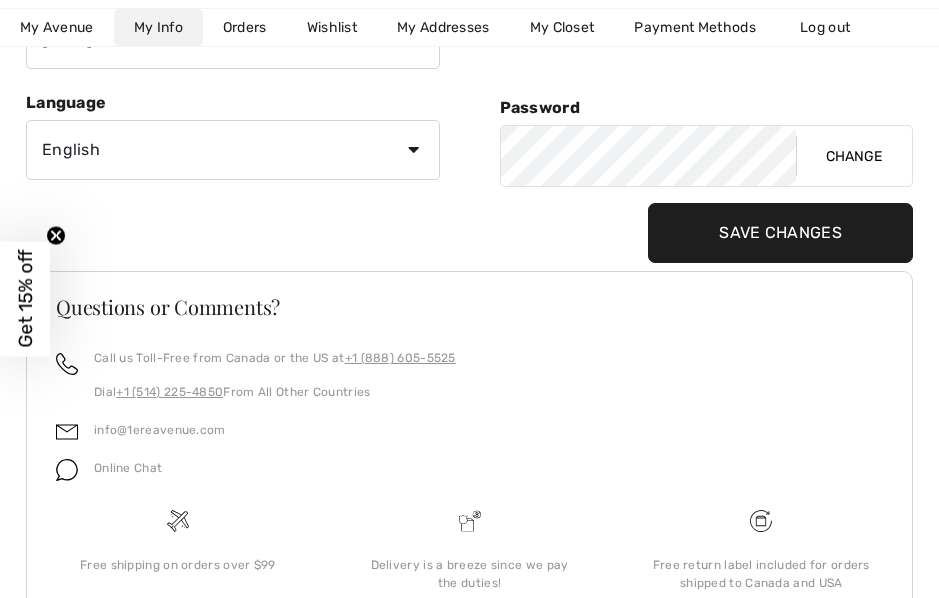 scroll, scrollTop: 405, scrollLeft: 0, axis: vertical 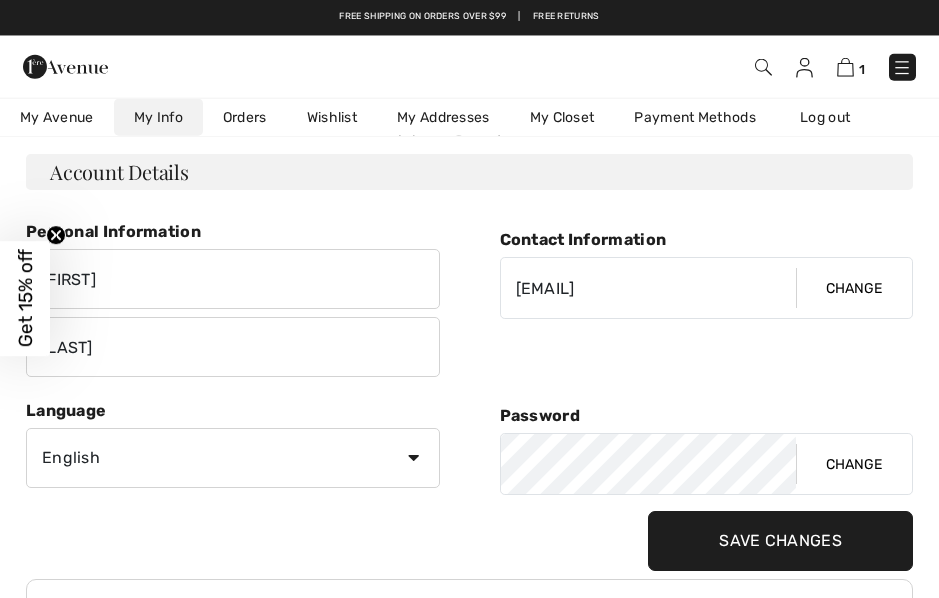 click on "Payment Methods" at bounding box center [695, 117] 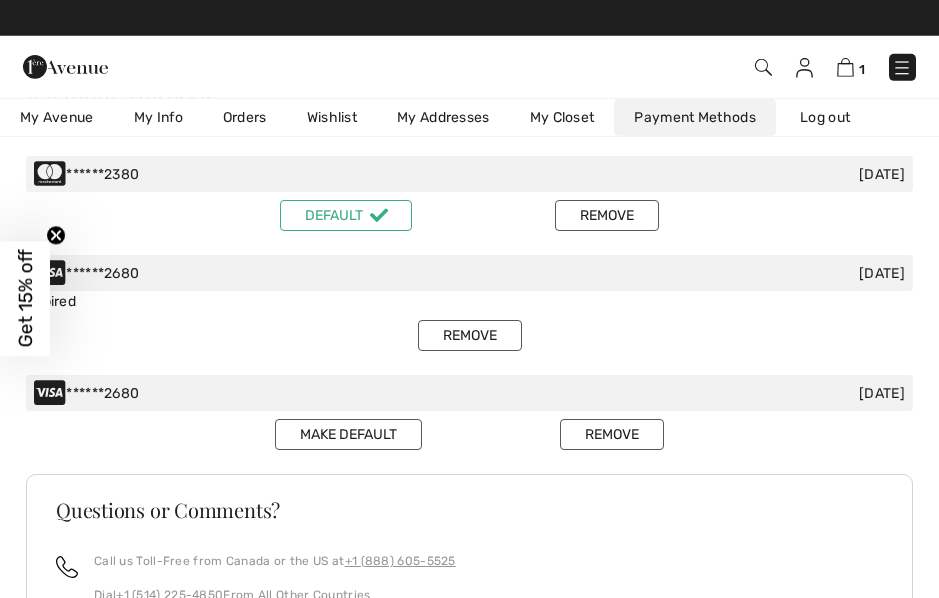 scroll, scrollTop: 91, scrollLeft: 0, axis: vertical 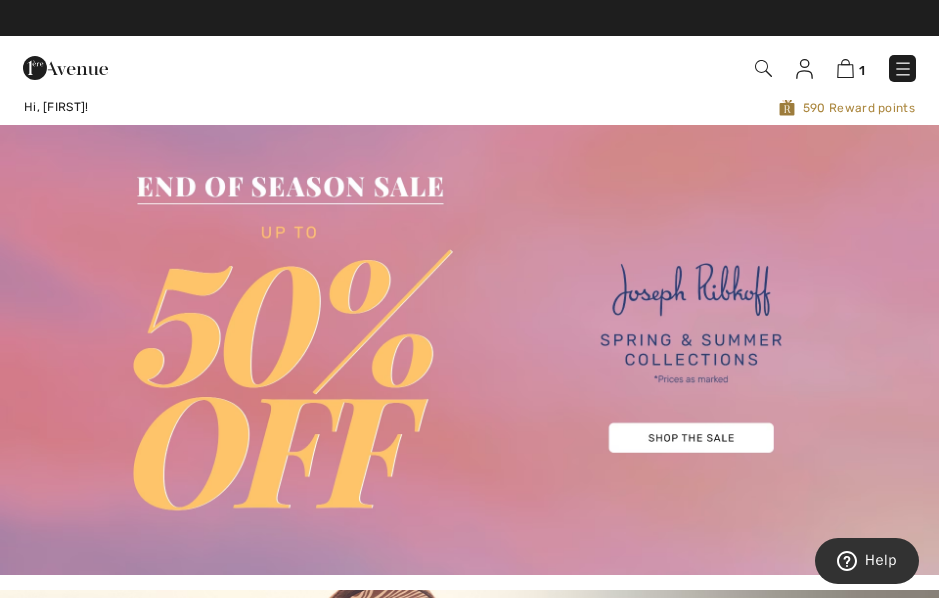 click at bounding box center (845, 68) 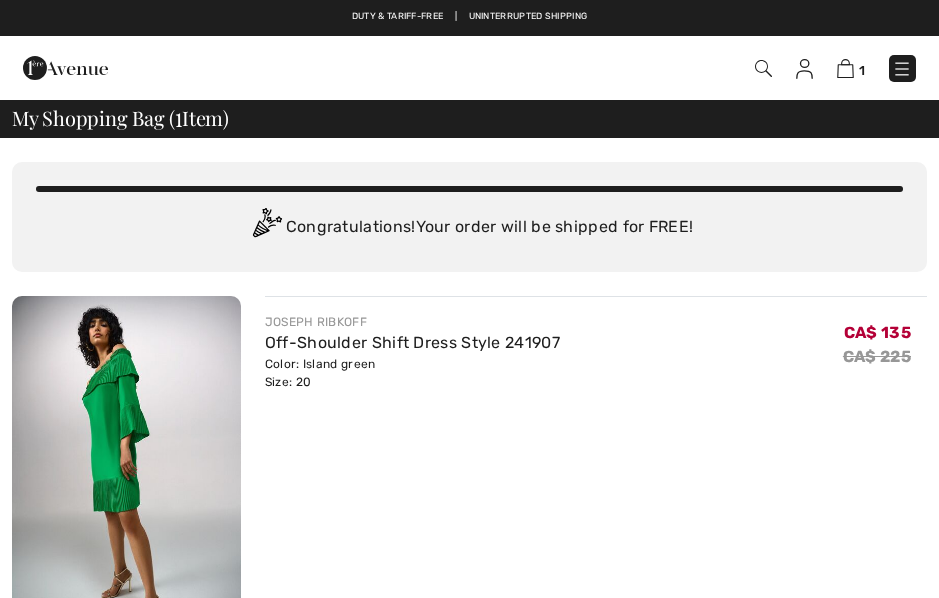scroll, scrollTop: 0, scrollLeft: 0, axis: both 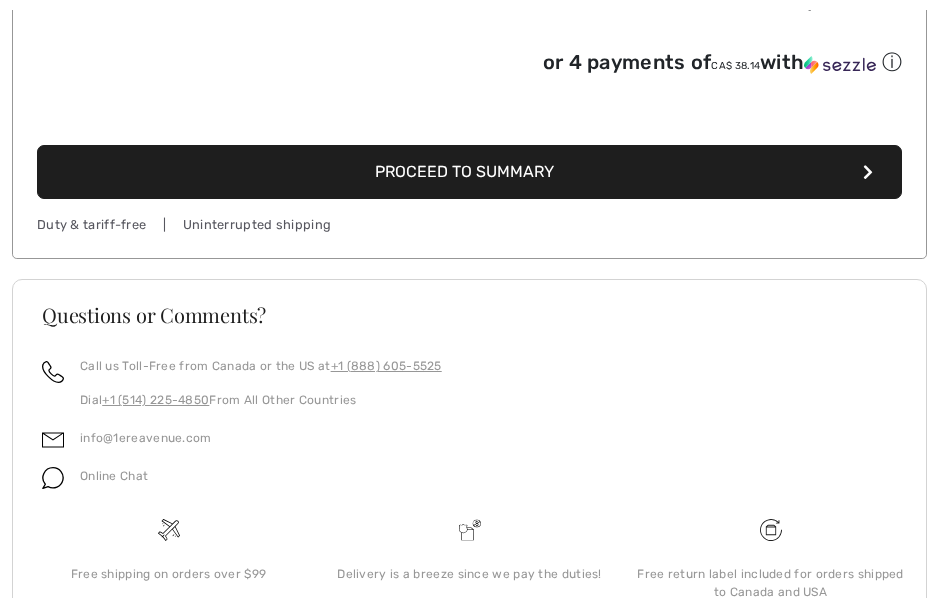 click on "Proceed to Summary" at bounding box center (469, 172) 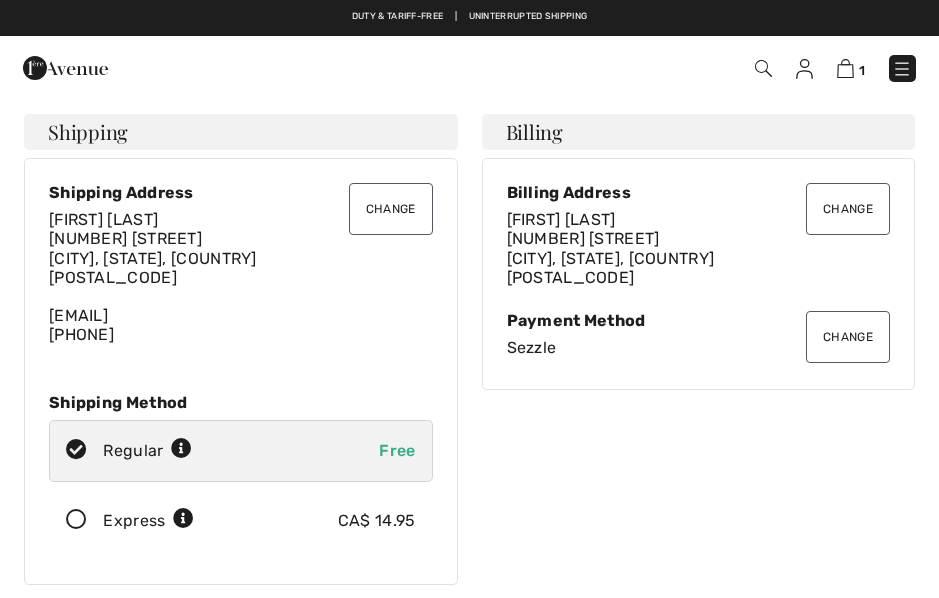 scroll, scrollTop: 0, scrollLeft: 0, axis: both 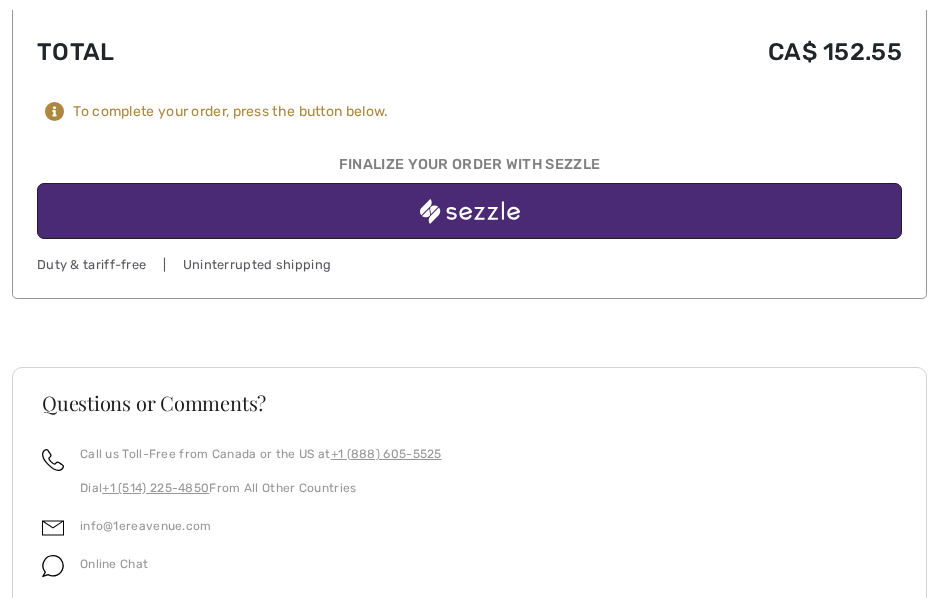 click at bounding box center [470, 211] 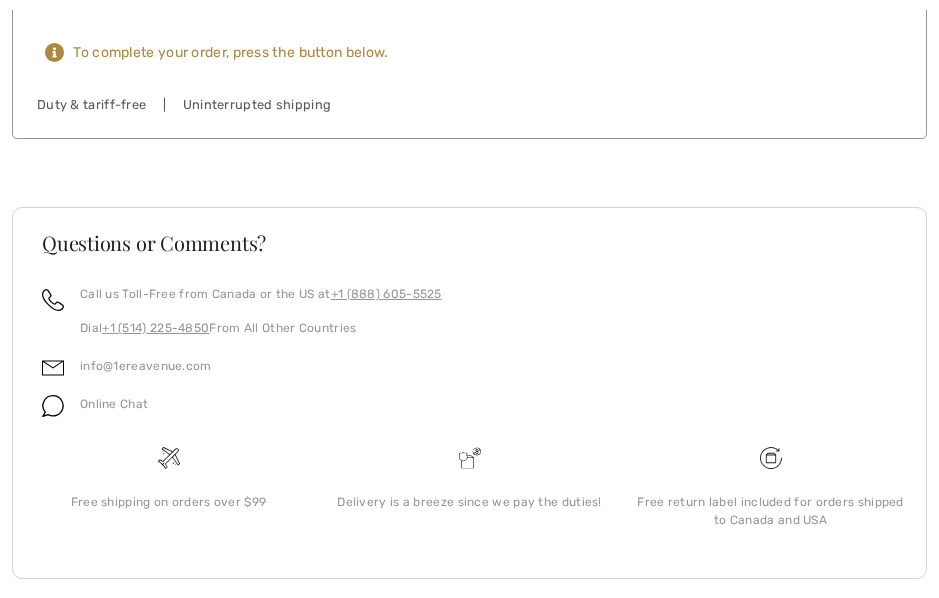 scroll, scrollTop: 1360, scrollLeft: 0, axis: vertical 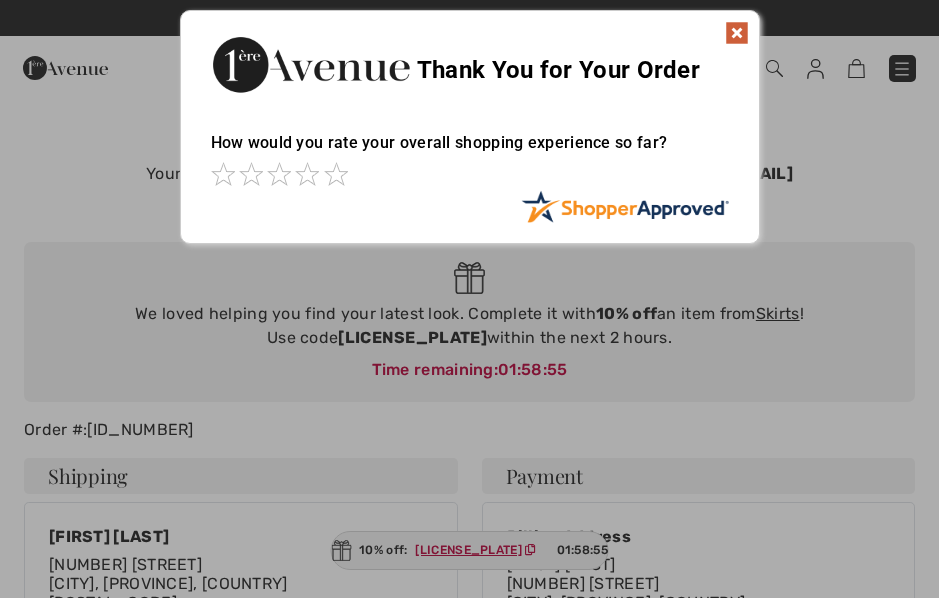 click at bounding box center (737, 33) 